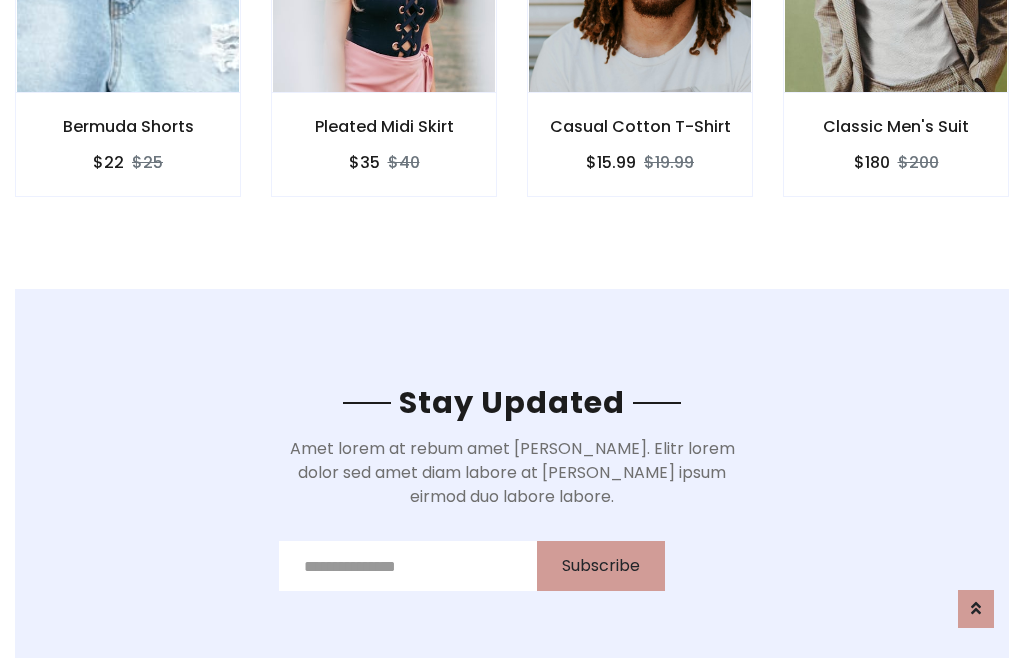 scroll, scrollTop: 3012, scrollLeft: 0, axis: vertical 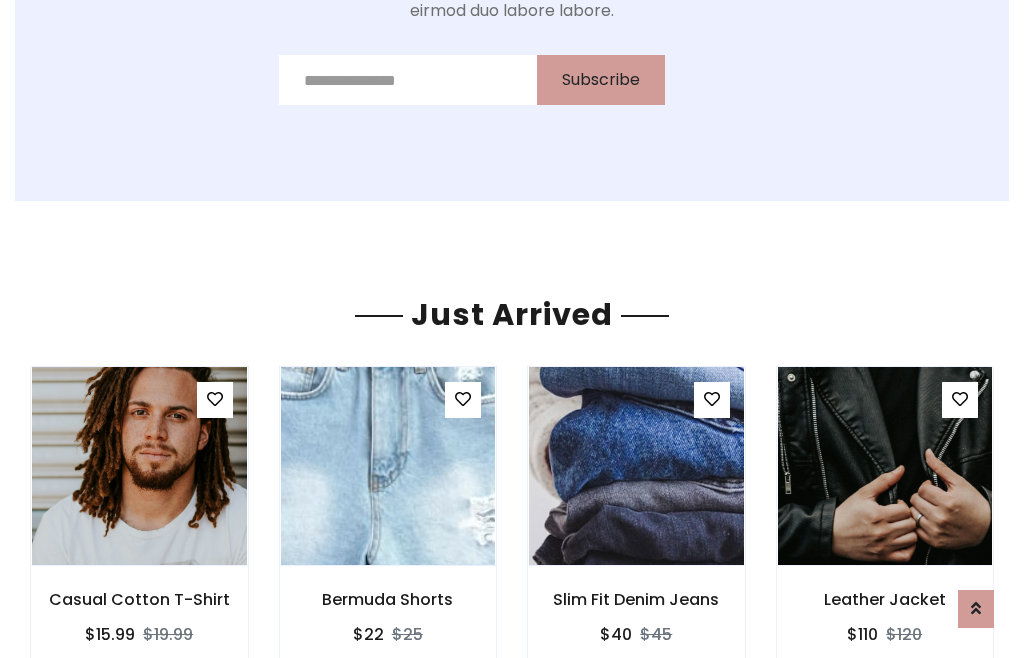 click on "Casual Cotton T-Shirt
$15.99
$19.99" at bounding box center (640, -428) 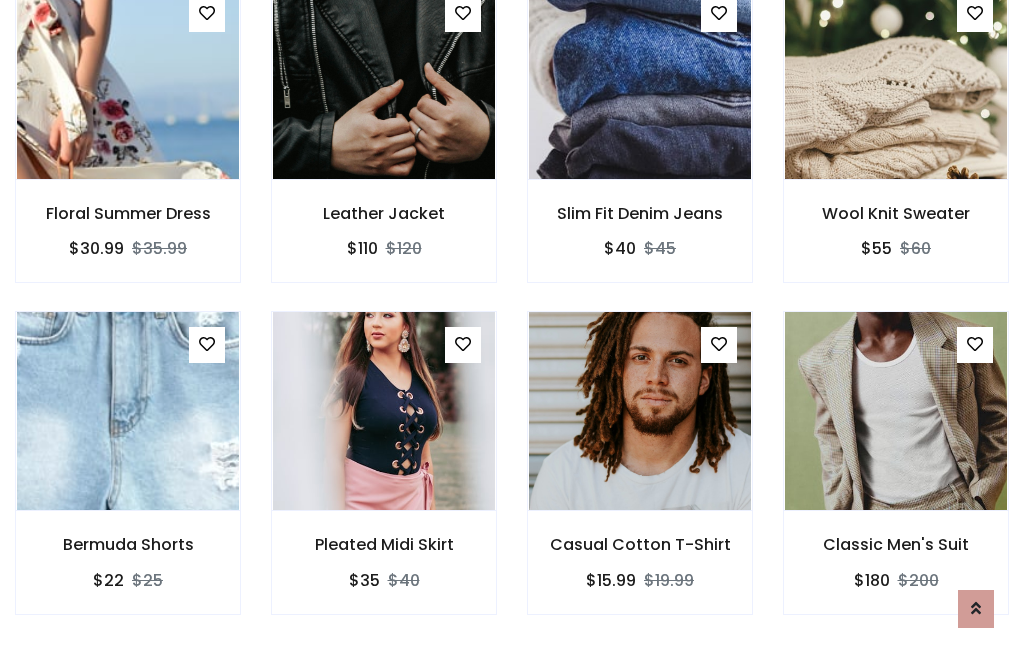 click on "Casual Cotton T-Shirt
$15.99
$19.99" at bounding box center [640, 476] 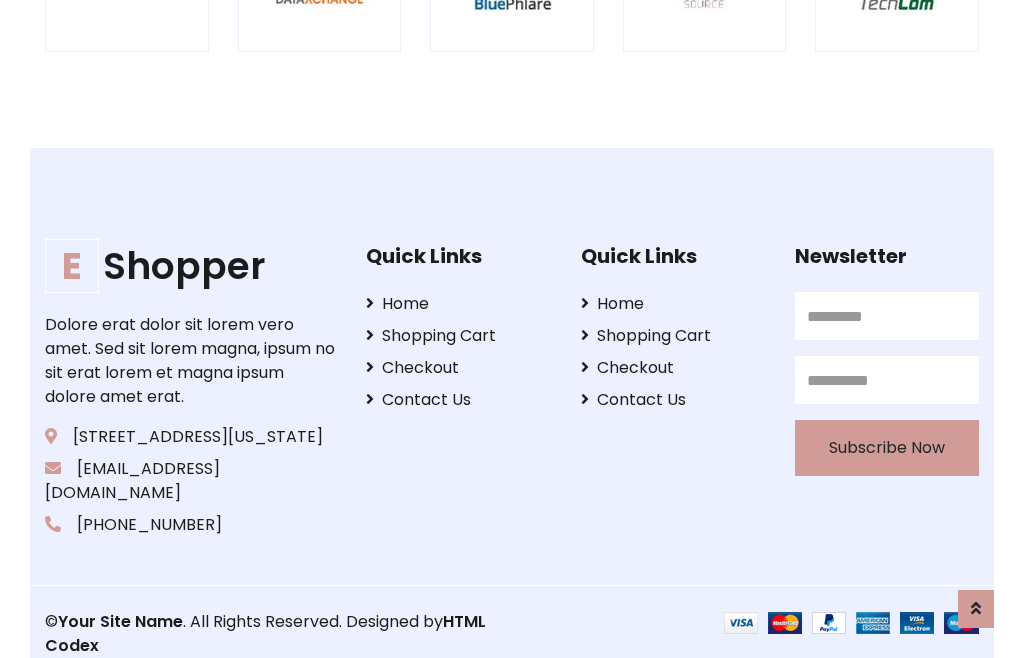 scroll, scrollTop: 3807, scrollLeft: 0, axis: vertical 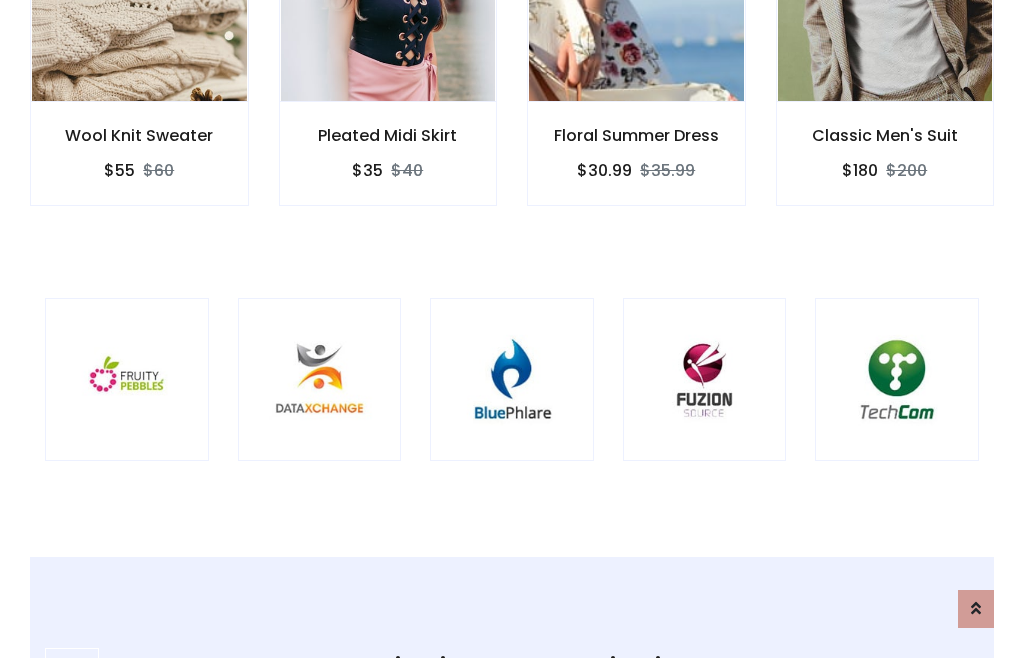 click at bounding box center [512, 380] 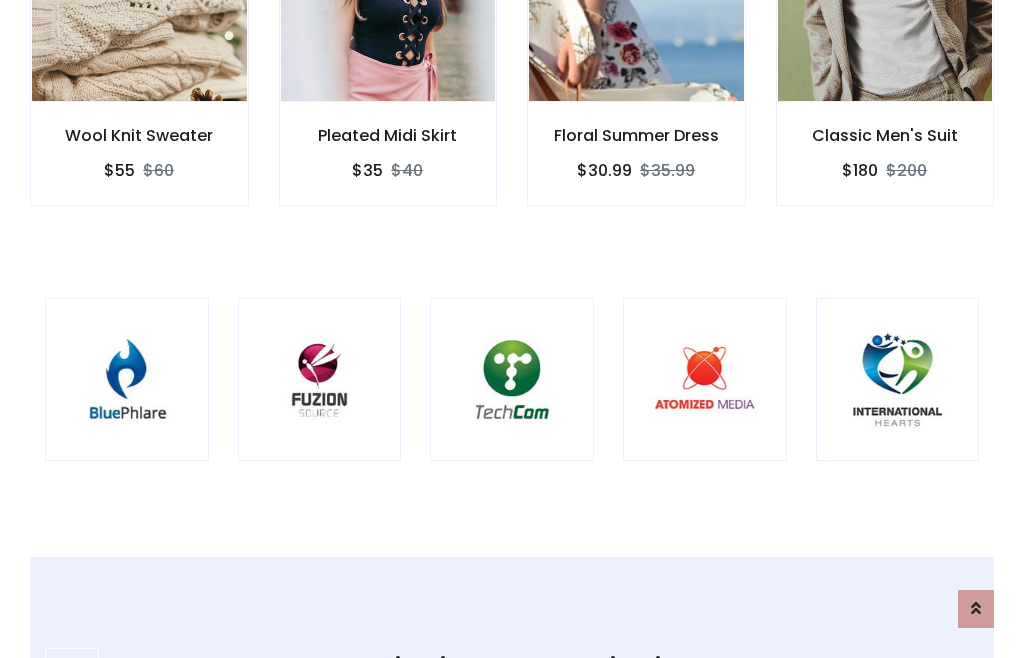 click at bounding box center [512, 380] 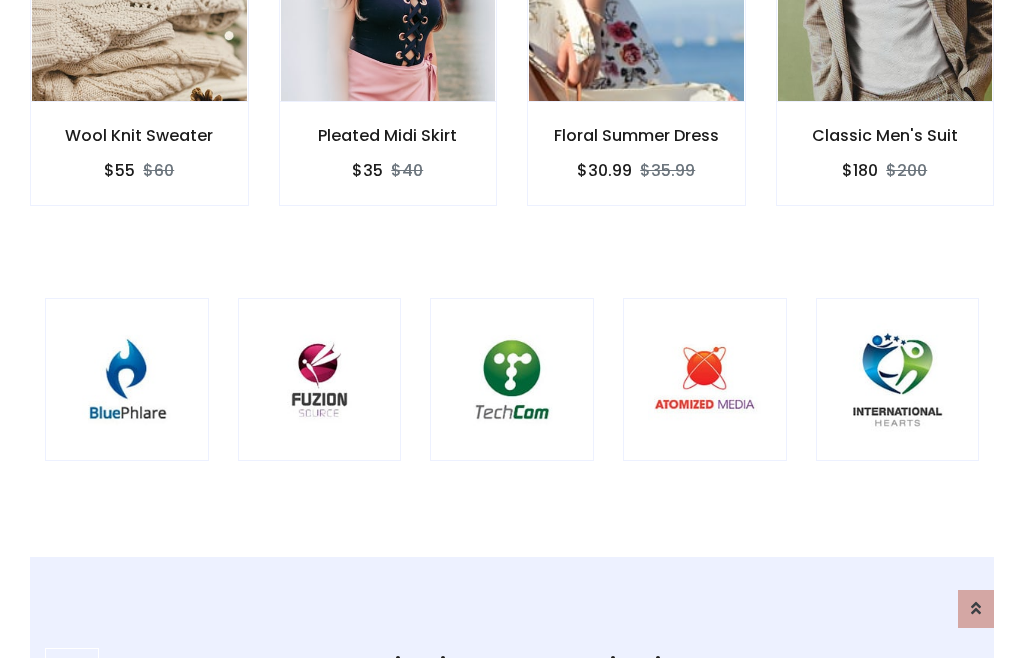 scroll, scrollTop: 0, scrollLeft: 0, axis: both 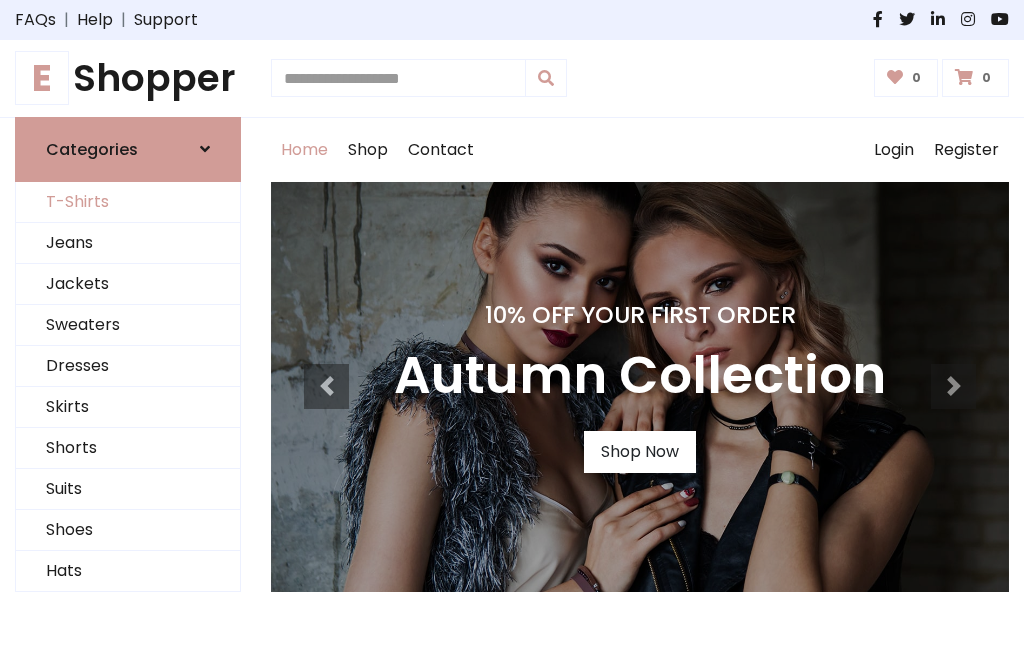 click on "T-Shirts" at bounding box center (128, 202) 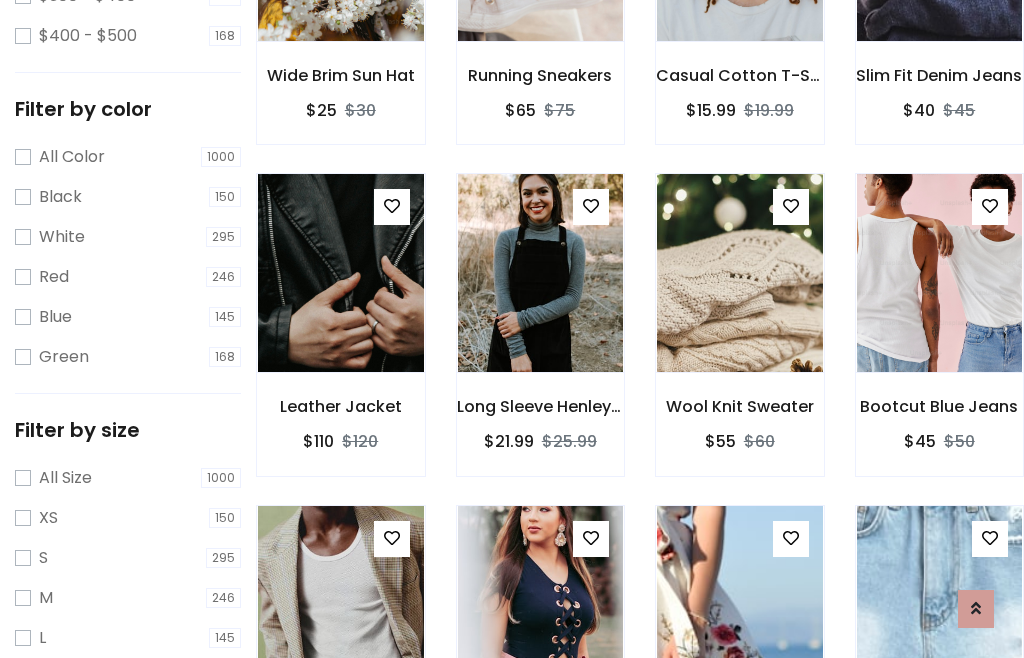 scroll, scrollTop: 185, scrollLeft: 0, axis: vertical 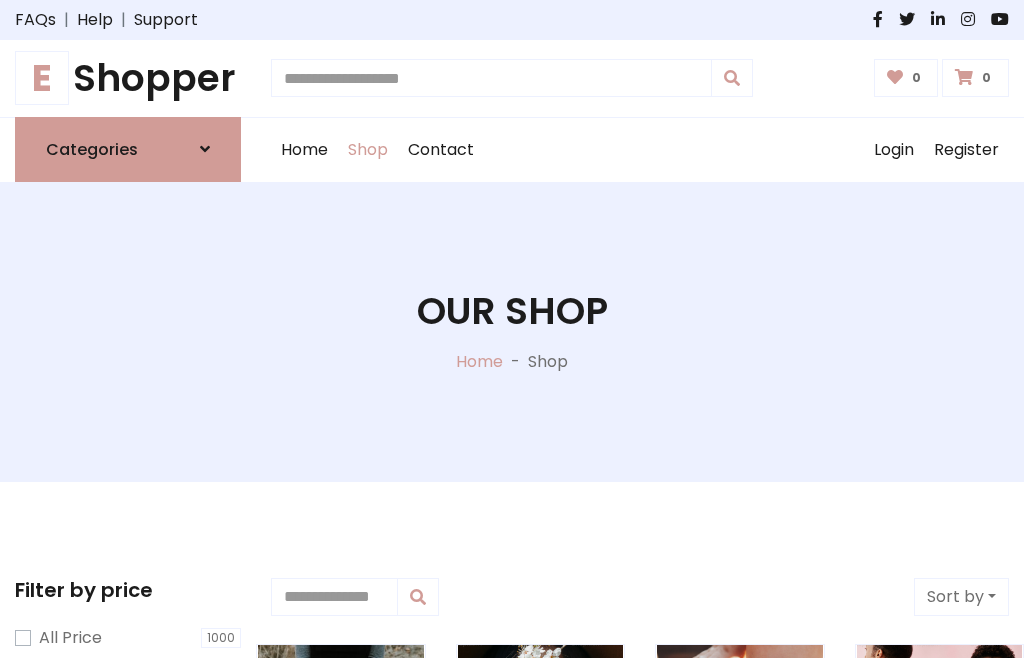 click on "E Shopper" at bounding box center (128, 78) 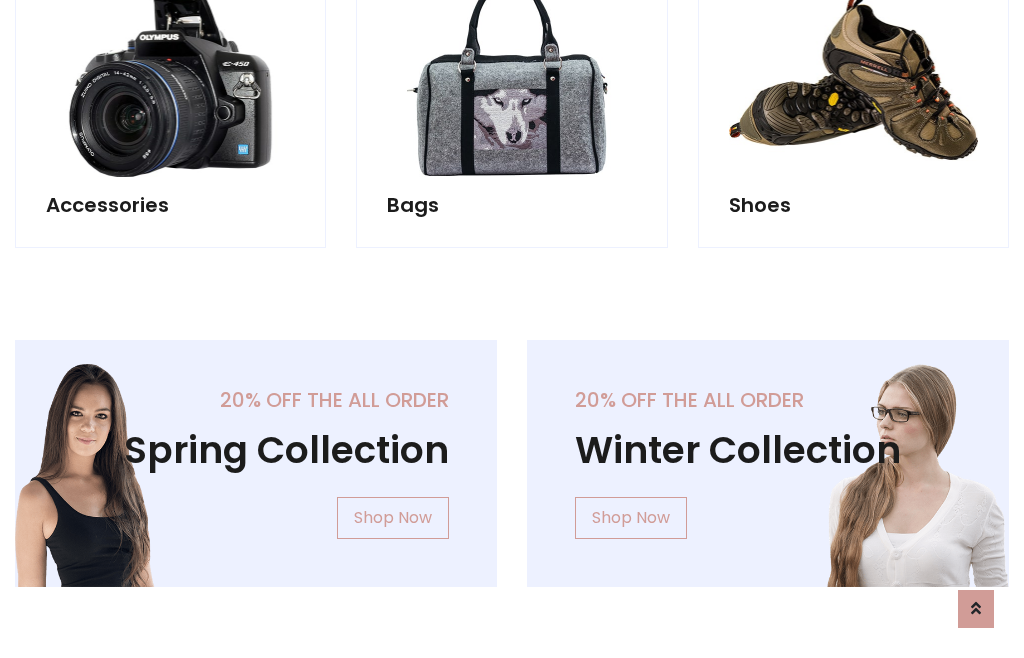 scroll, scrollTop: 1943, scrollLeft: 0, axis: vertical 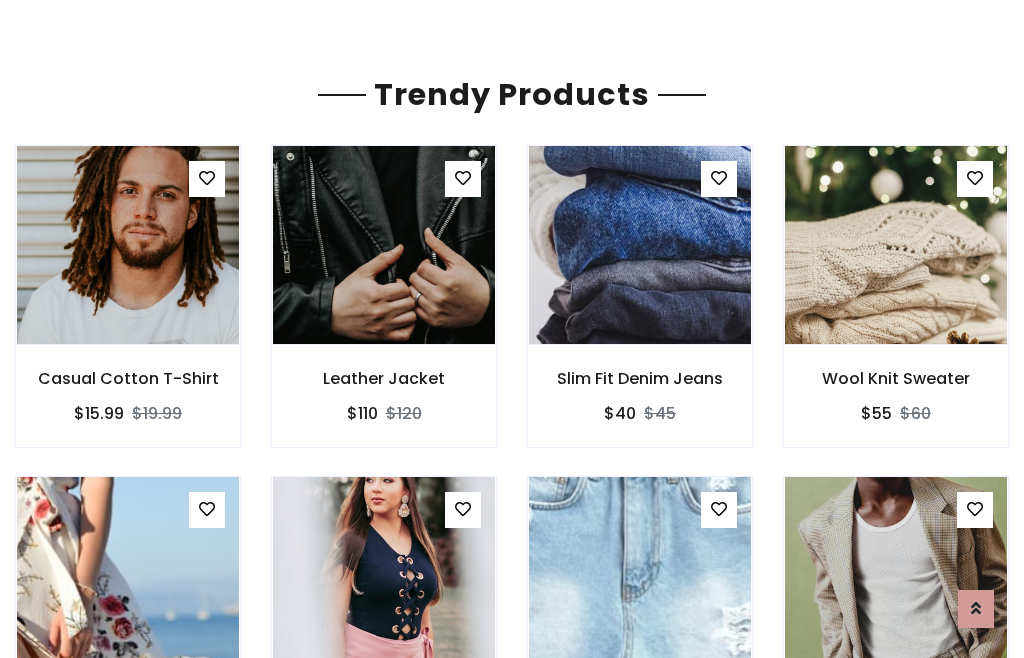 click on "Shop" at bounding box center [368, -1793] 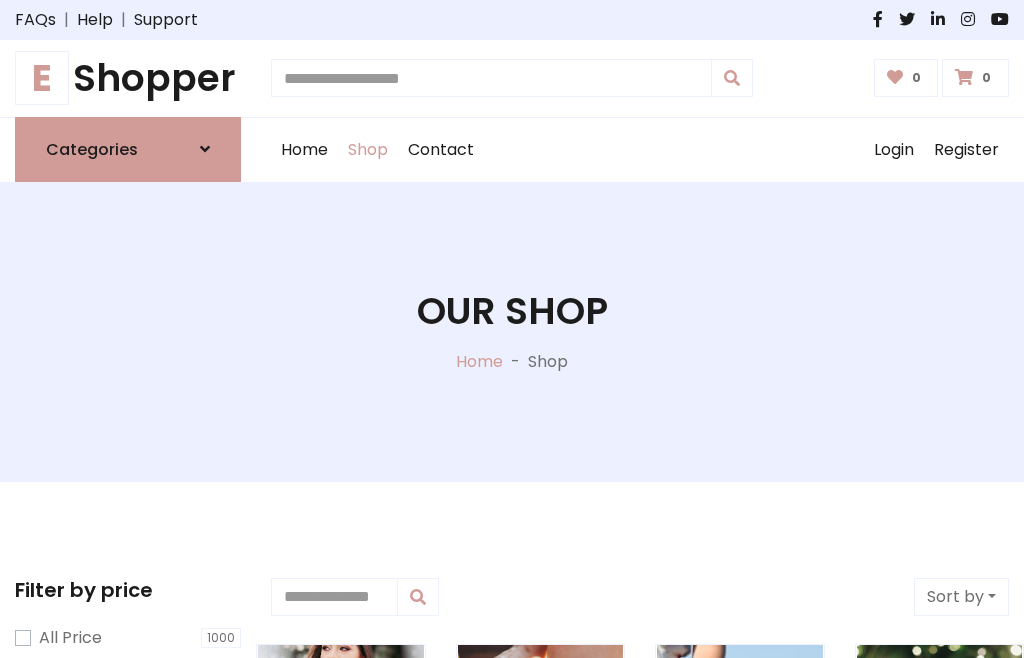 scroll, scrollTop: 0, scrollLeft: 0, axis: both 